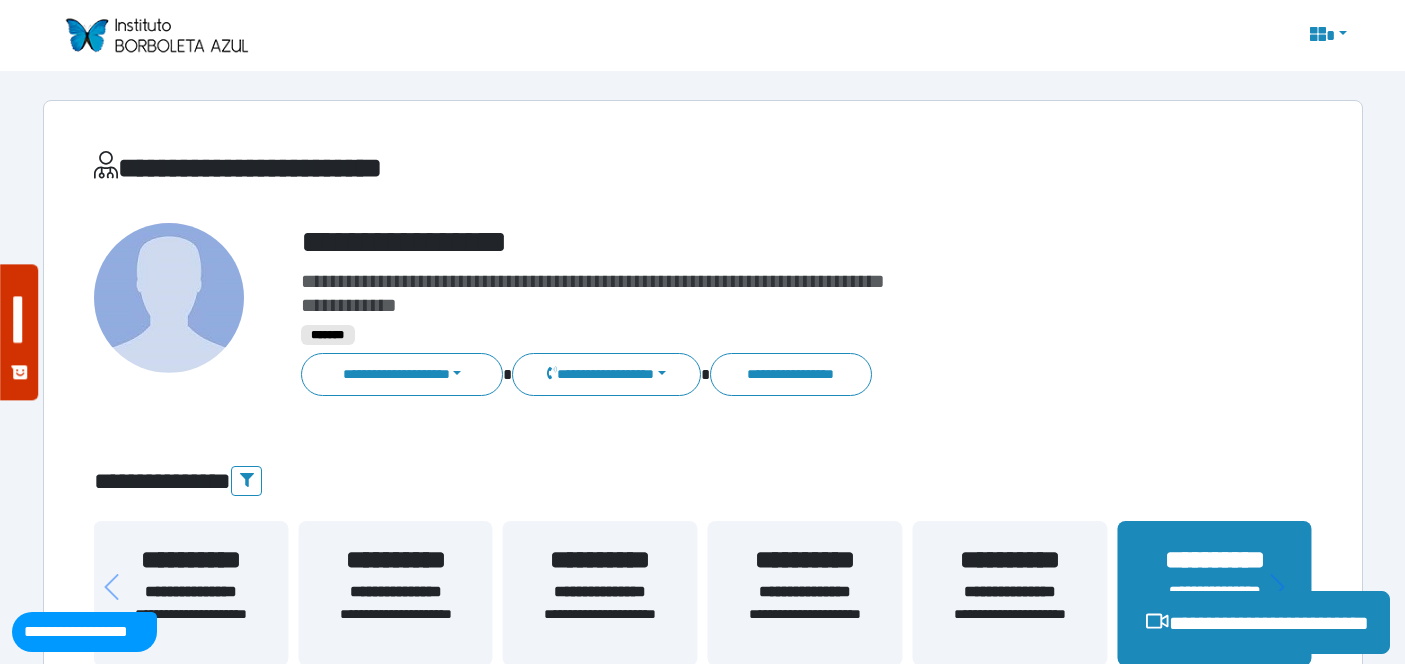 scroll, scrollTop: 415, scrollLeft: 0, axis: vertical 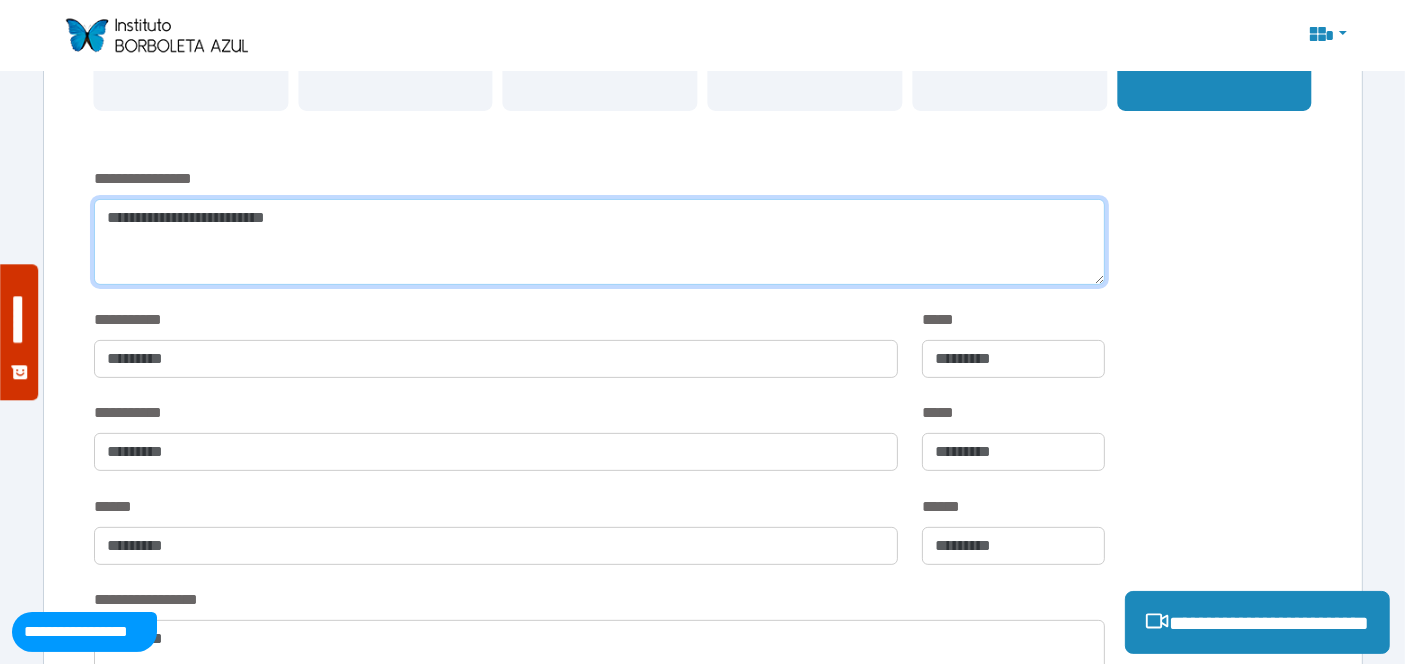 click at bounding box center [599, 242] 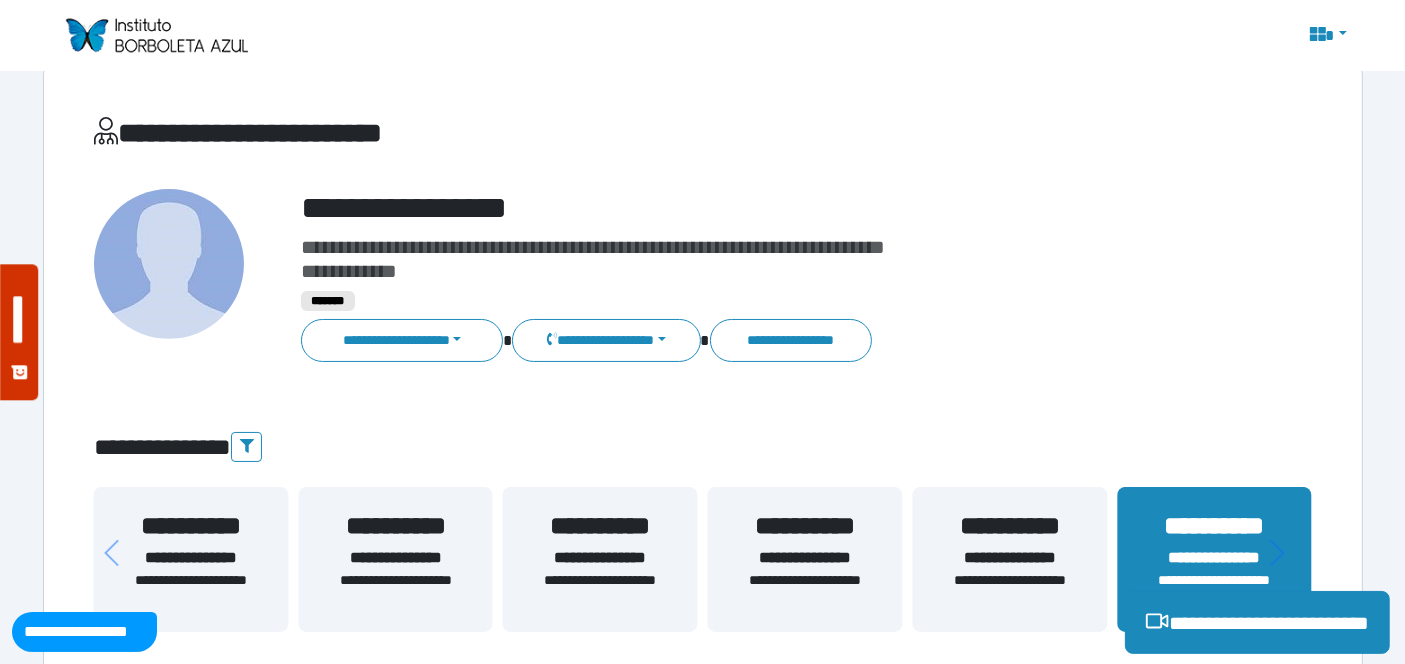 scroll, scrollTop: 0, scrollLeft: 0, axis: both 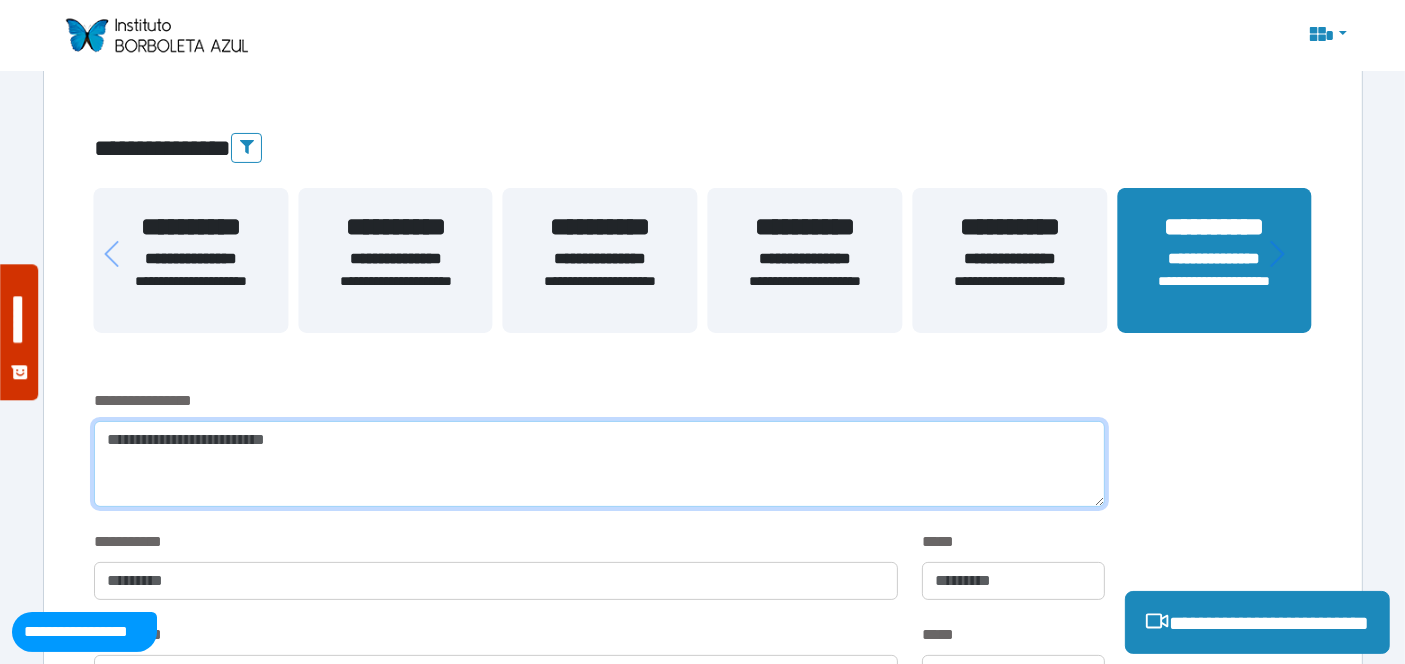 click at bounding box center (599, 464) 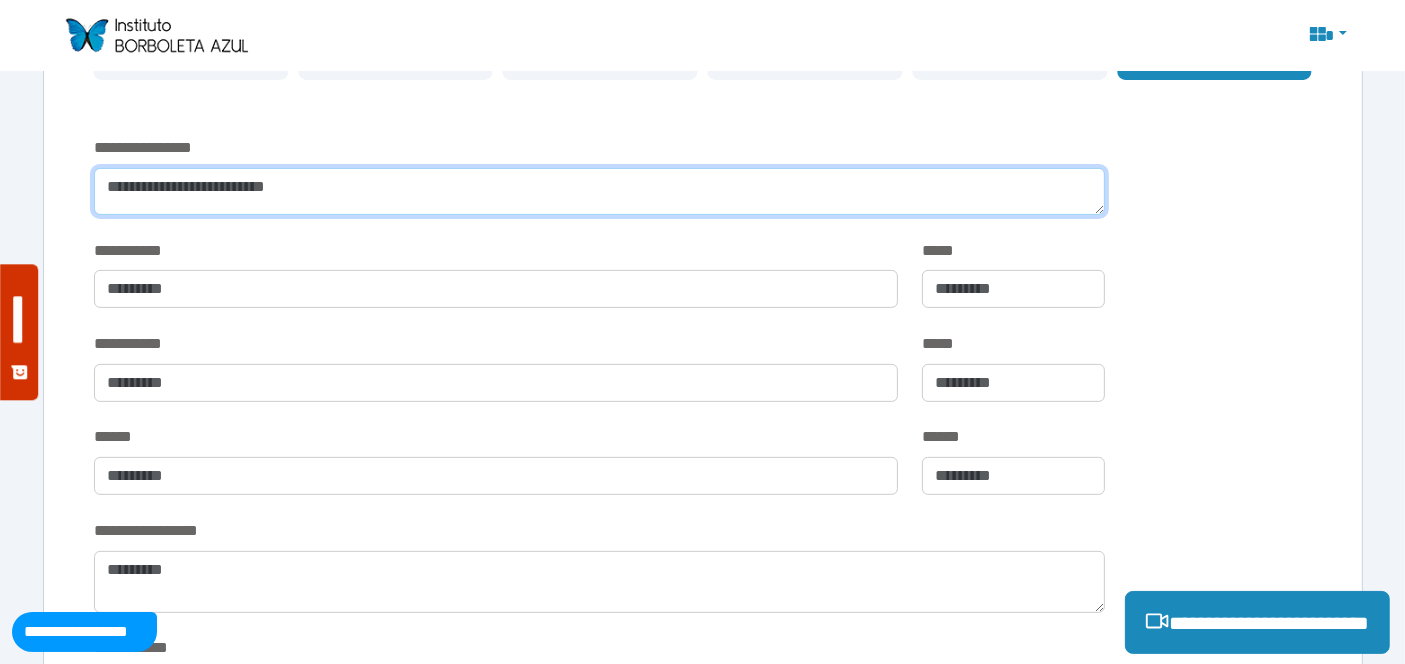 scroll, scrollTop: 555, scrollLeft: 0, axis: vertical 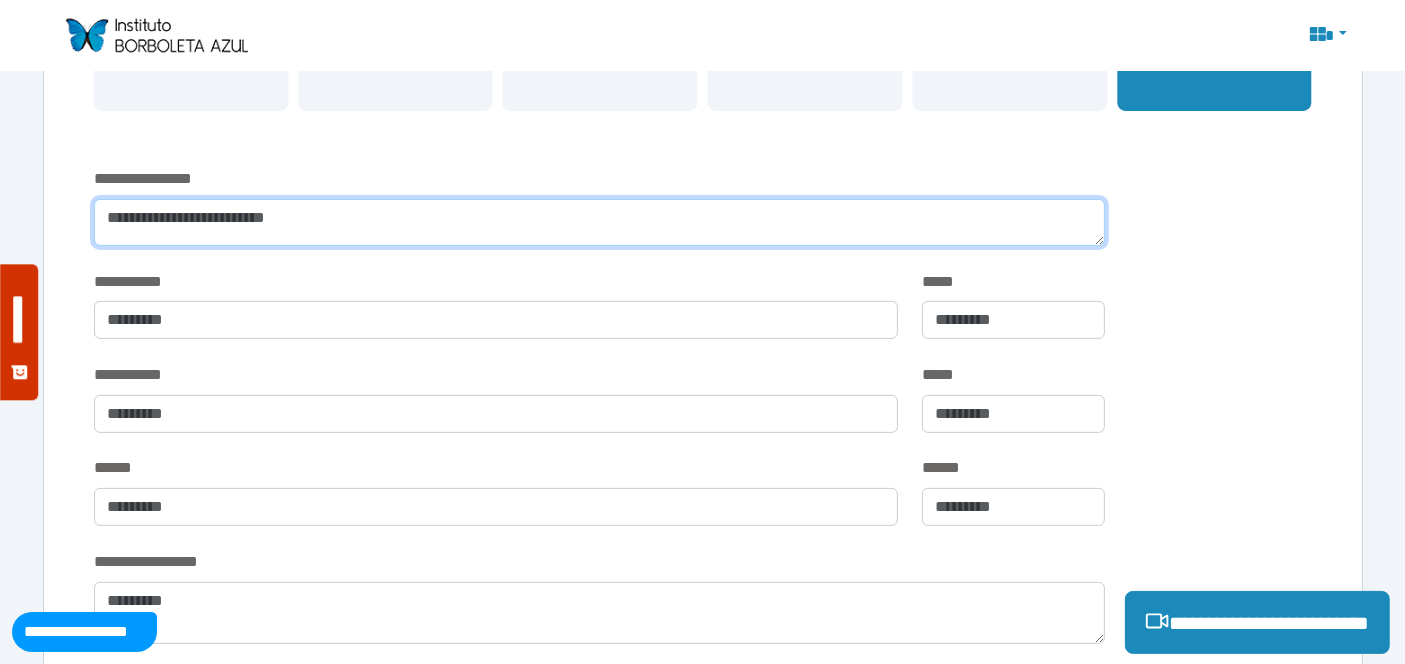 click at bounding box center (599, 222) 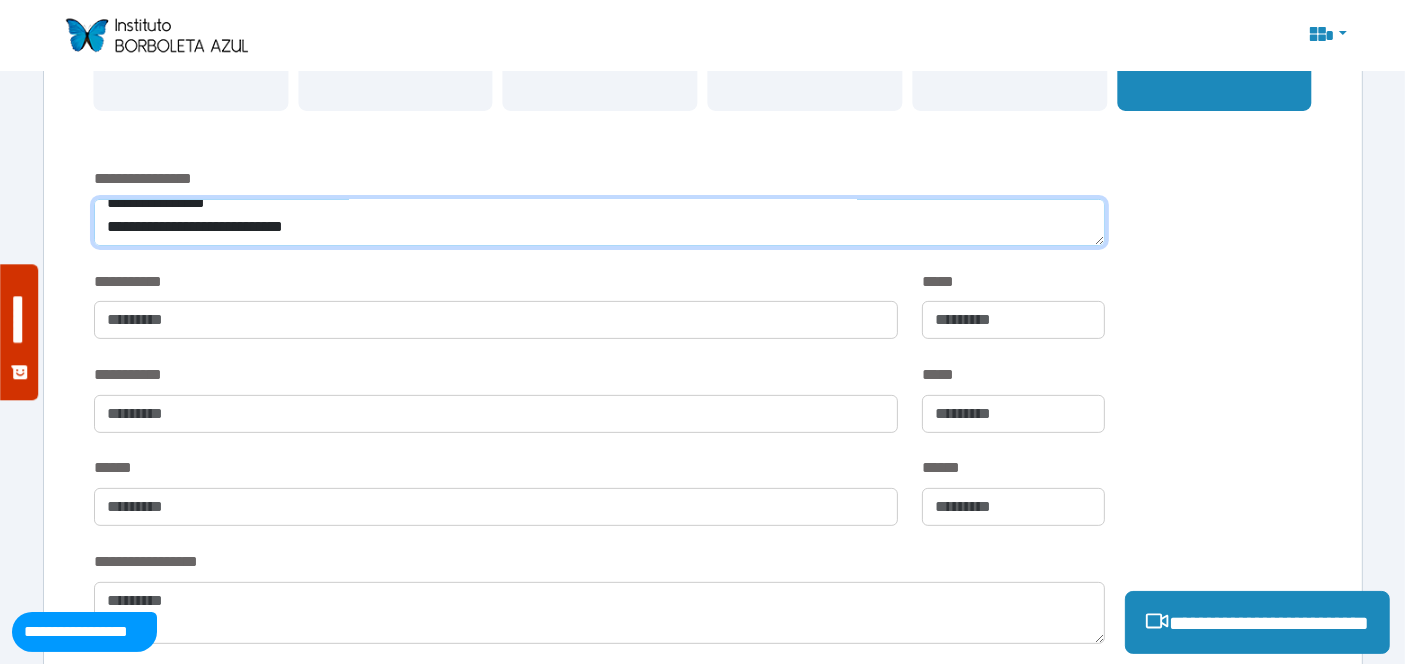 scroll, scrollTop: 0, scrollLeft: 0, axis: both 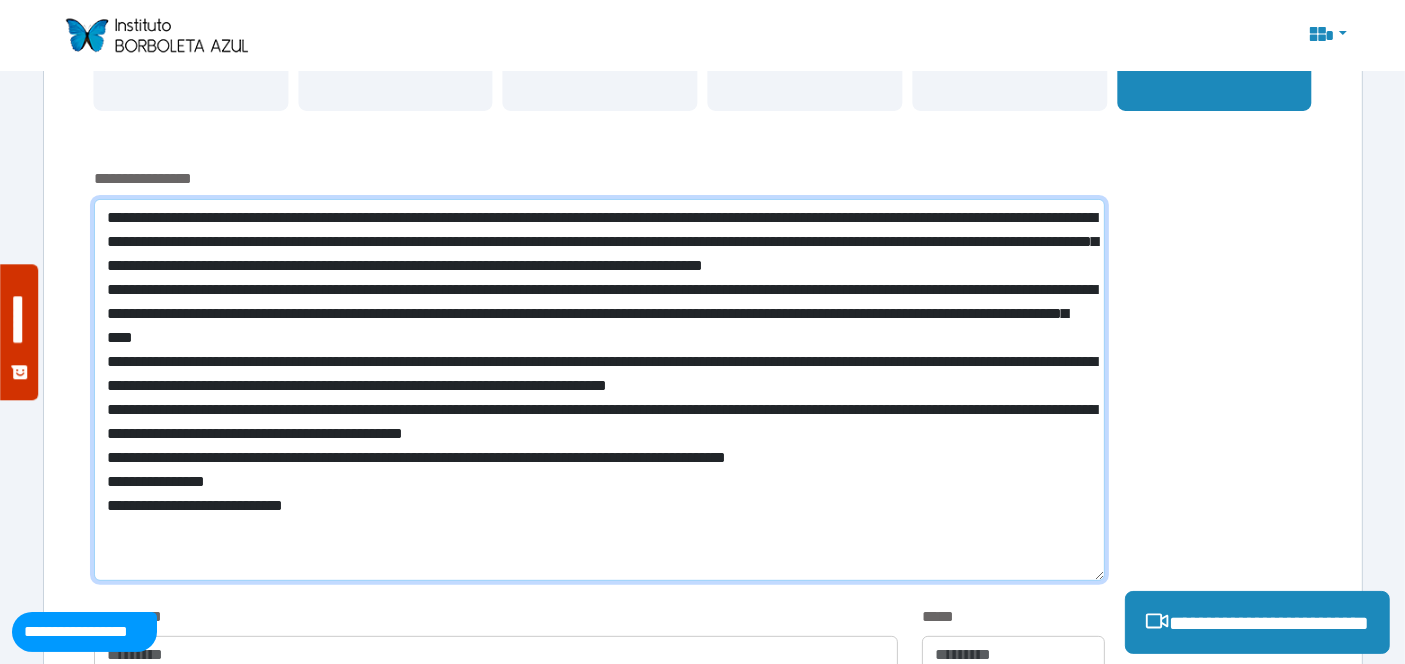 click at bounding box center [599, 390] 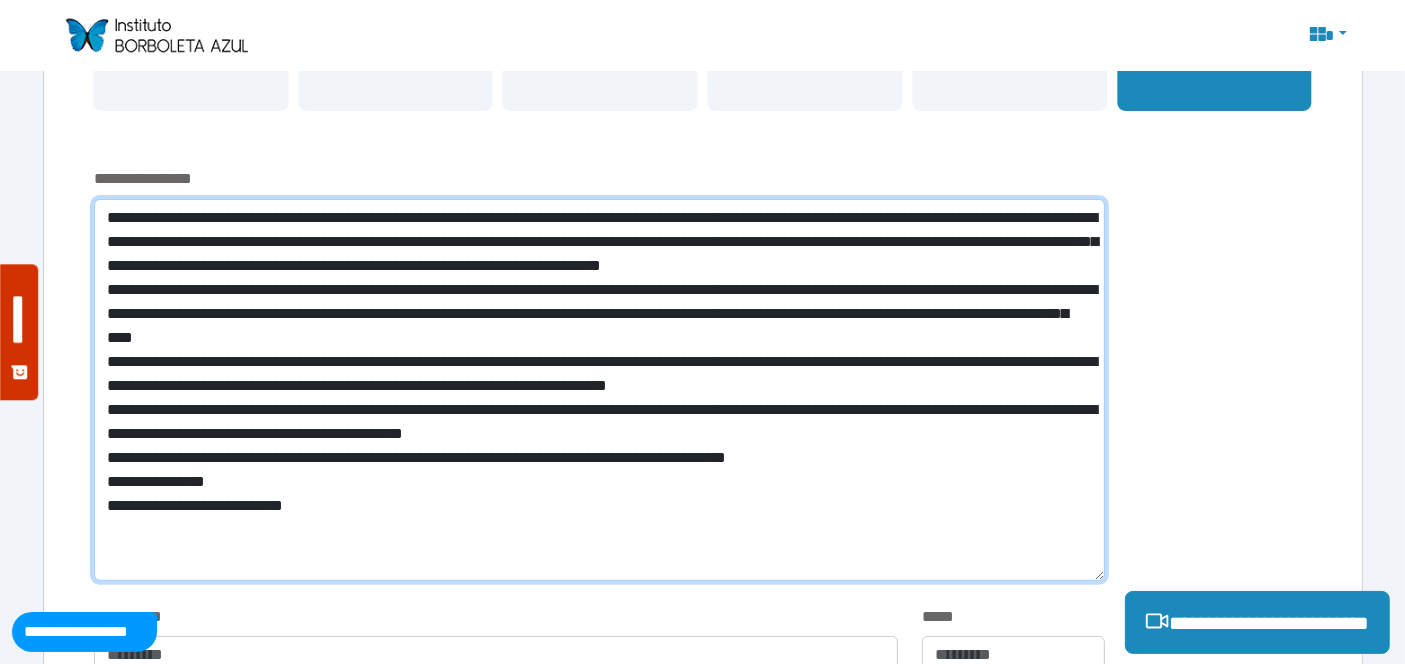 click at bounding box center [599, 390] 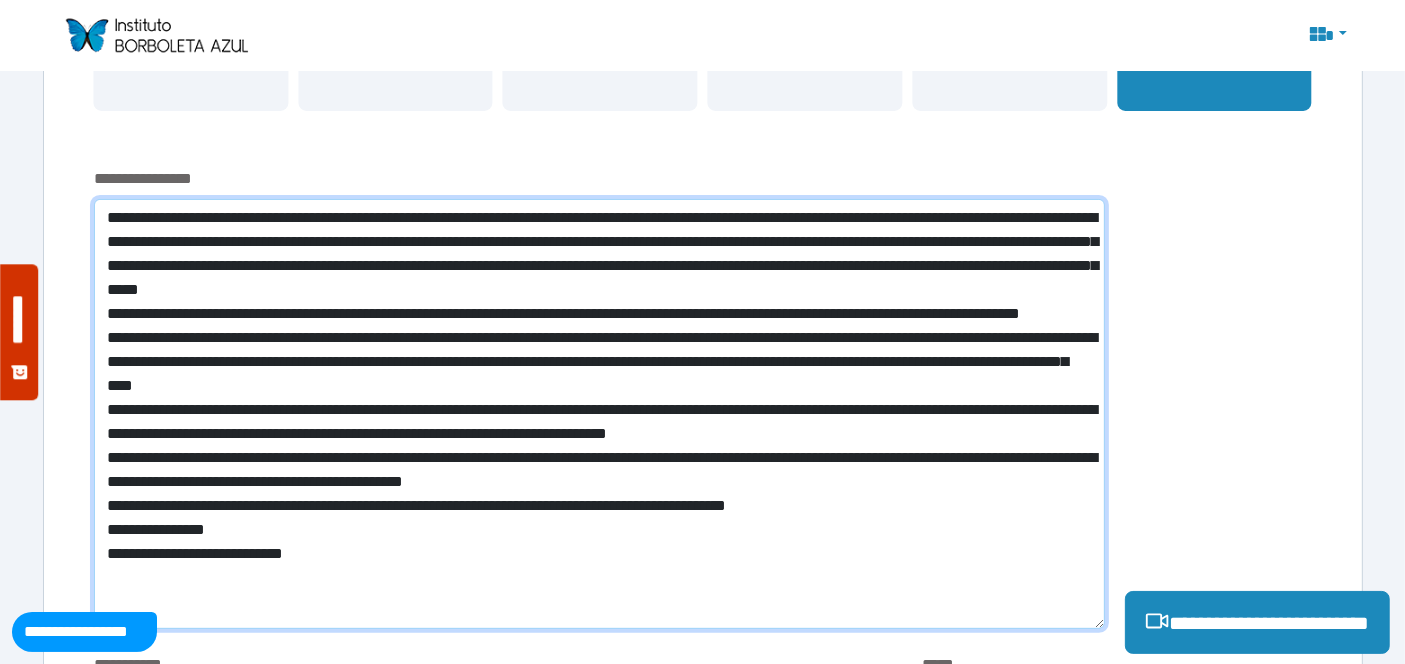 click at bounding box center (599, 414) 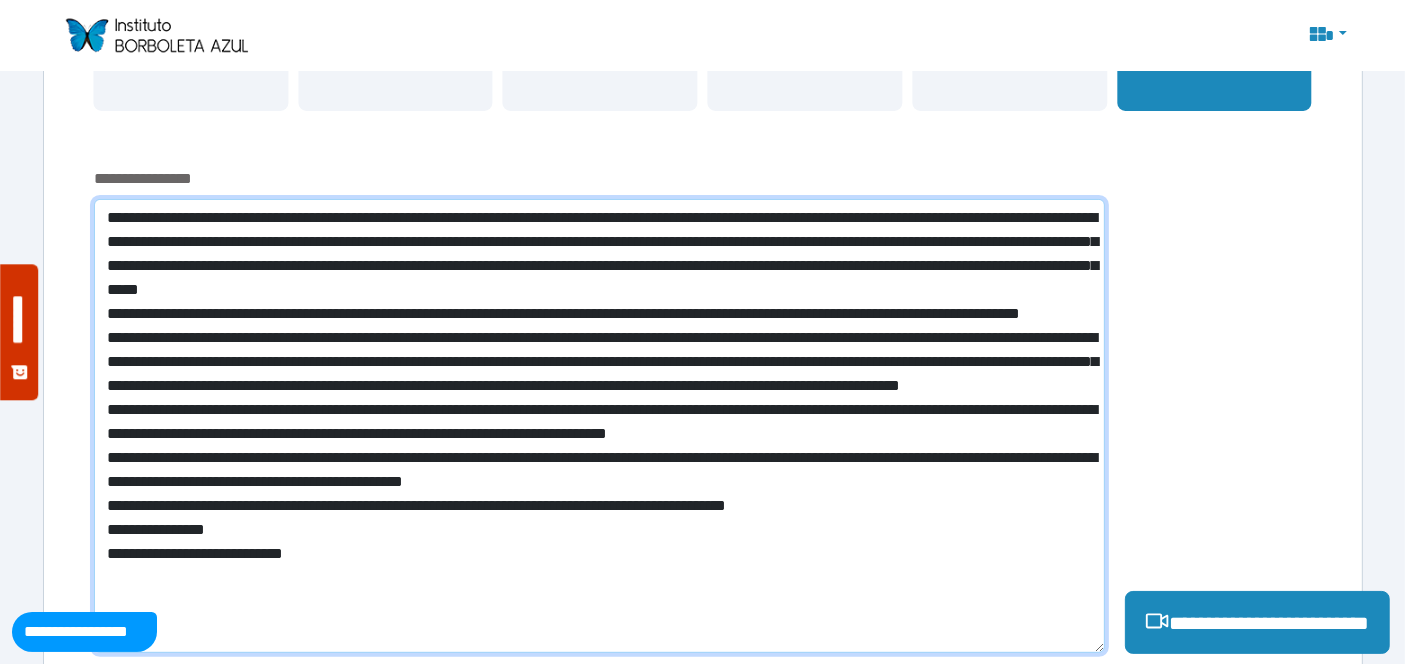 drag, startPoint x: 151, startPoint y: 261, endPoint x: 342, endPoint y: 586, distance: 376.96948 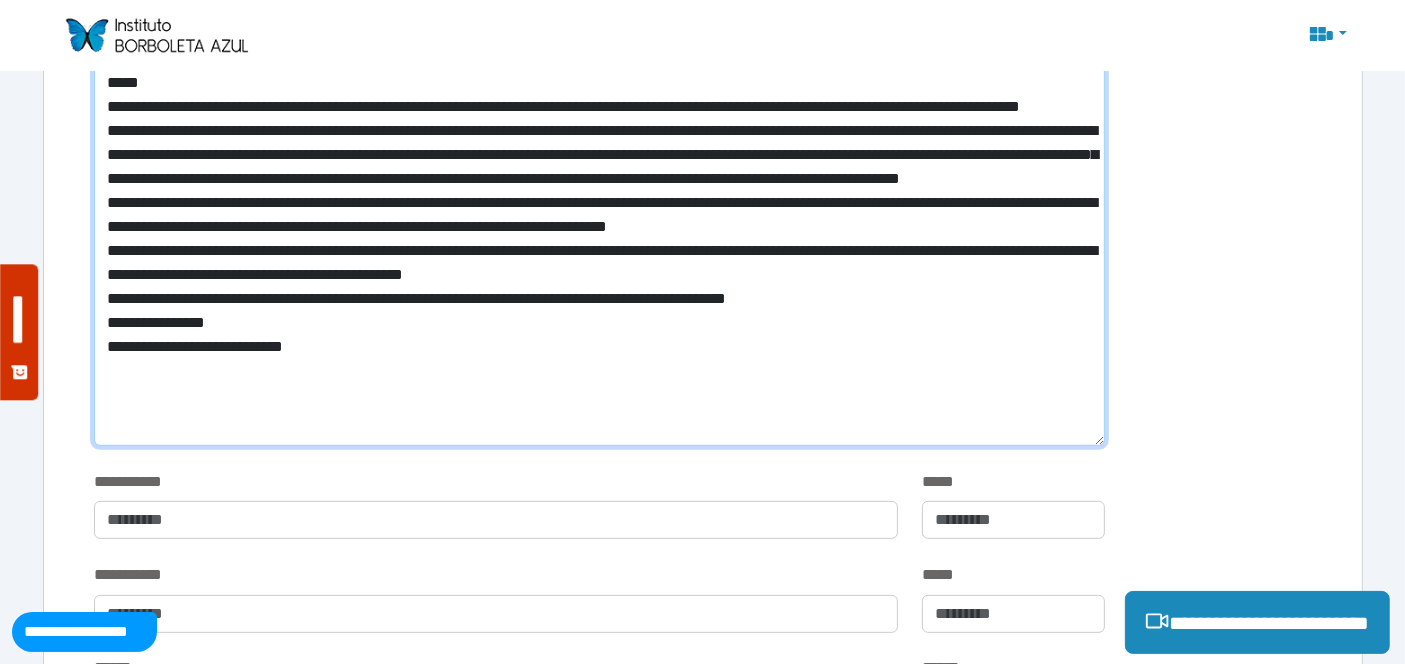 scroll, scrollTop: 777, scrollLeft: 0, axis: vertical 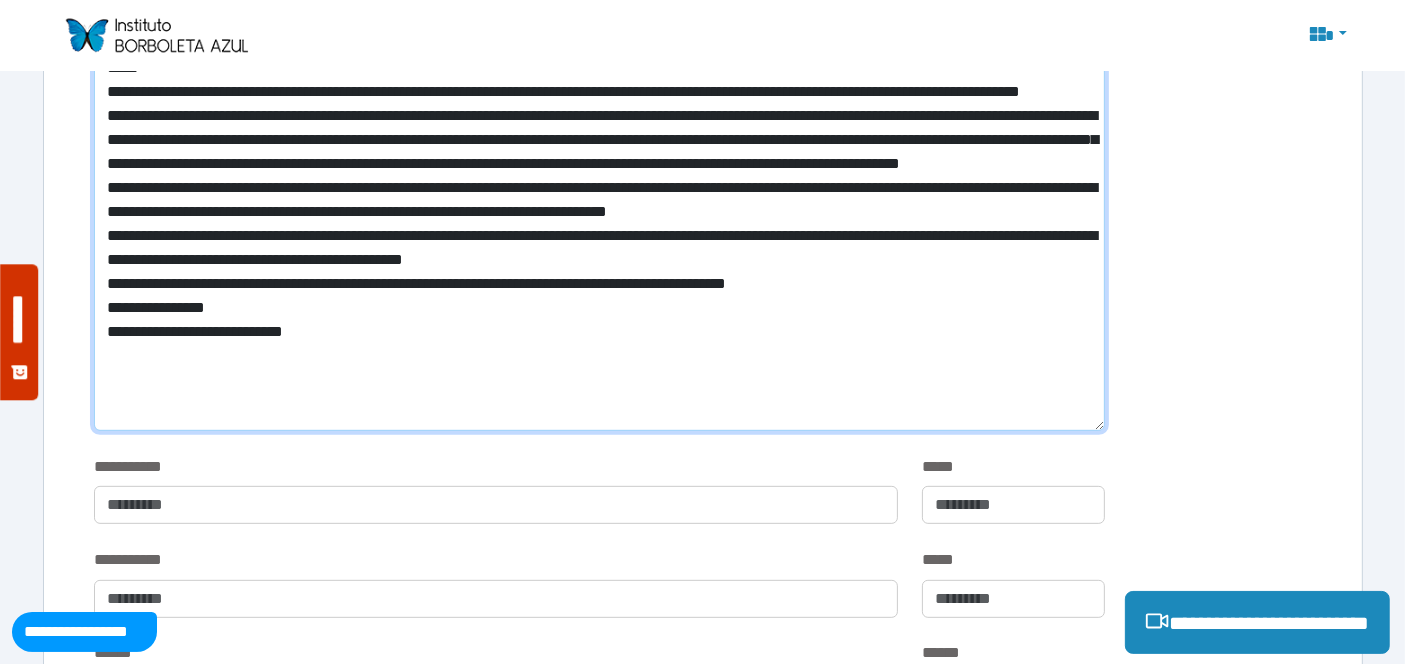 drag, startPoint x: 285, startPoint y: 419, endPoint x: 281, endPoint y: 404, distance: 15.524175 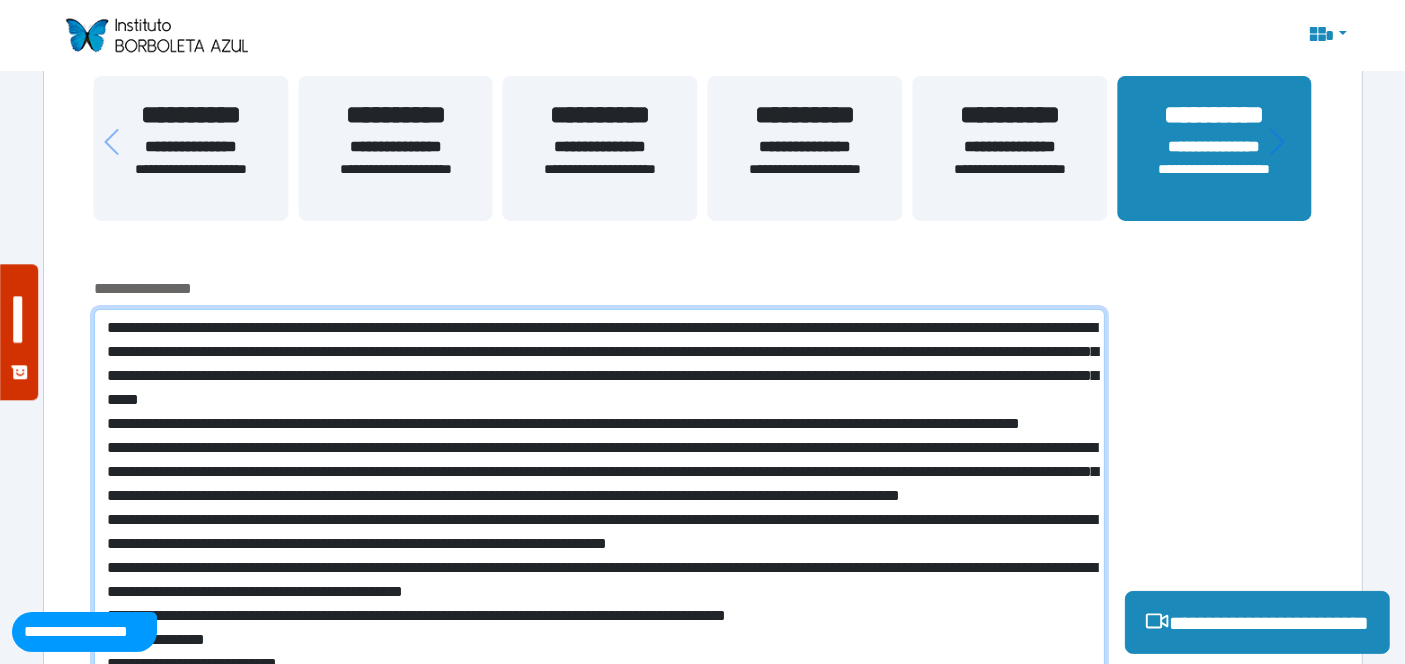 scroll, scrollTop: 555, scrollLeft: 0, axis: vertical 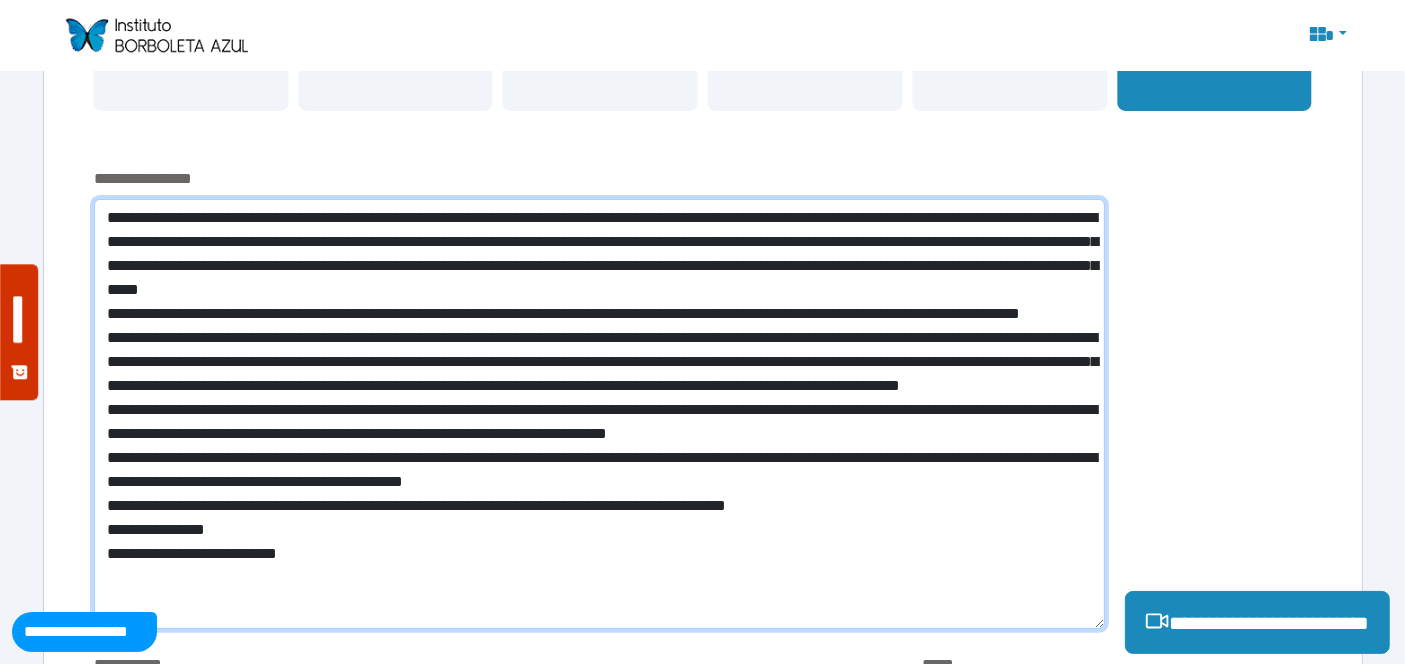 click at bounding box center (599, 414) 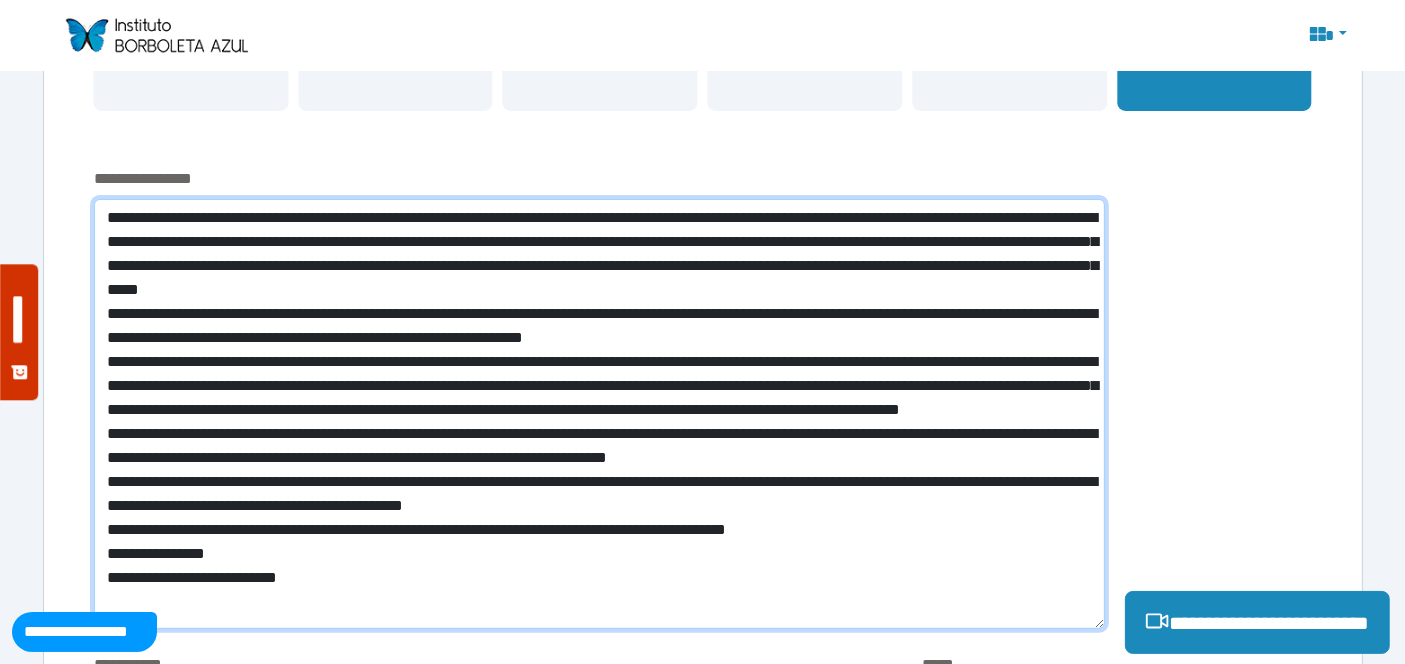 drag, startPoint x: 282, startPoint y: 332, endPoint x: 908, endPoint y: 329, distance: 626.0072 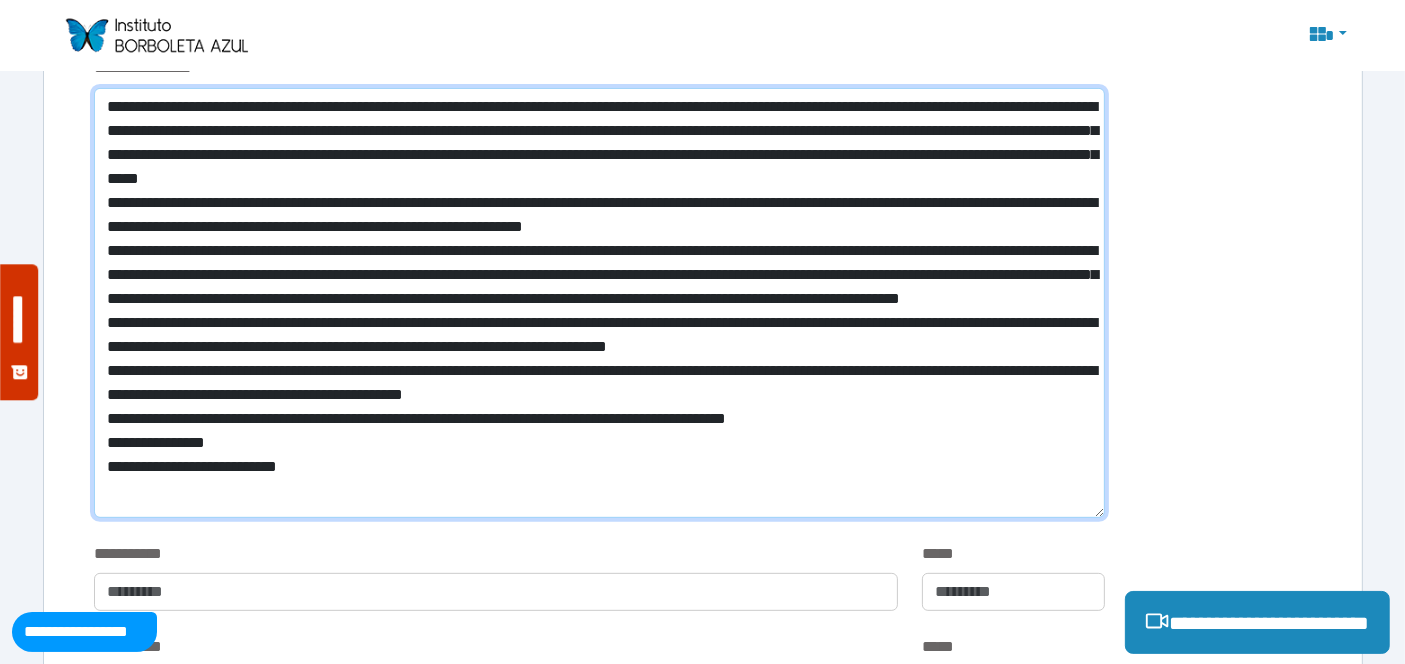 click at bounding box center (599, 303) 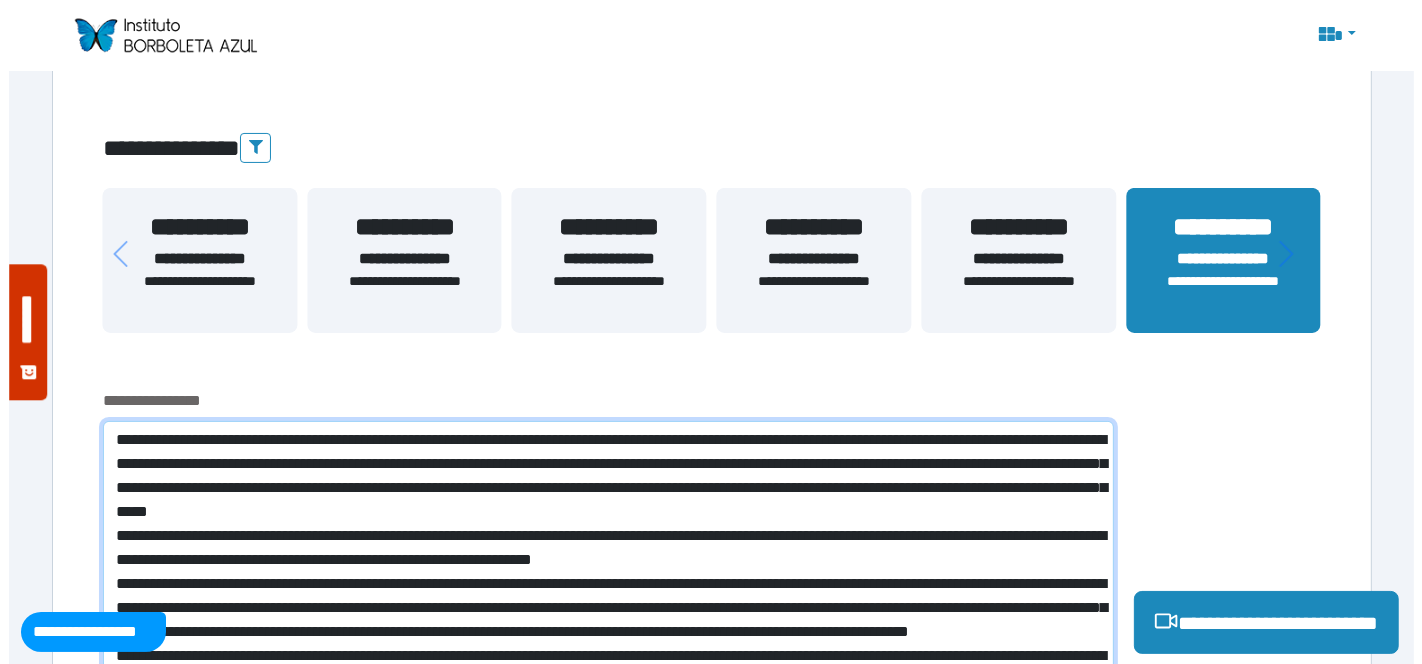 scroll, scrollTop: 0, scrollLeft: 0, axis: both 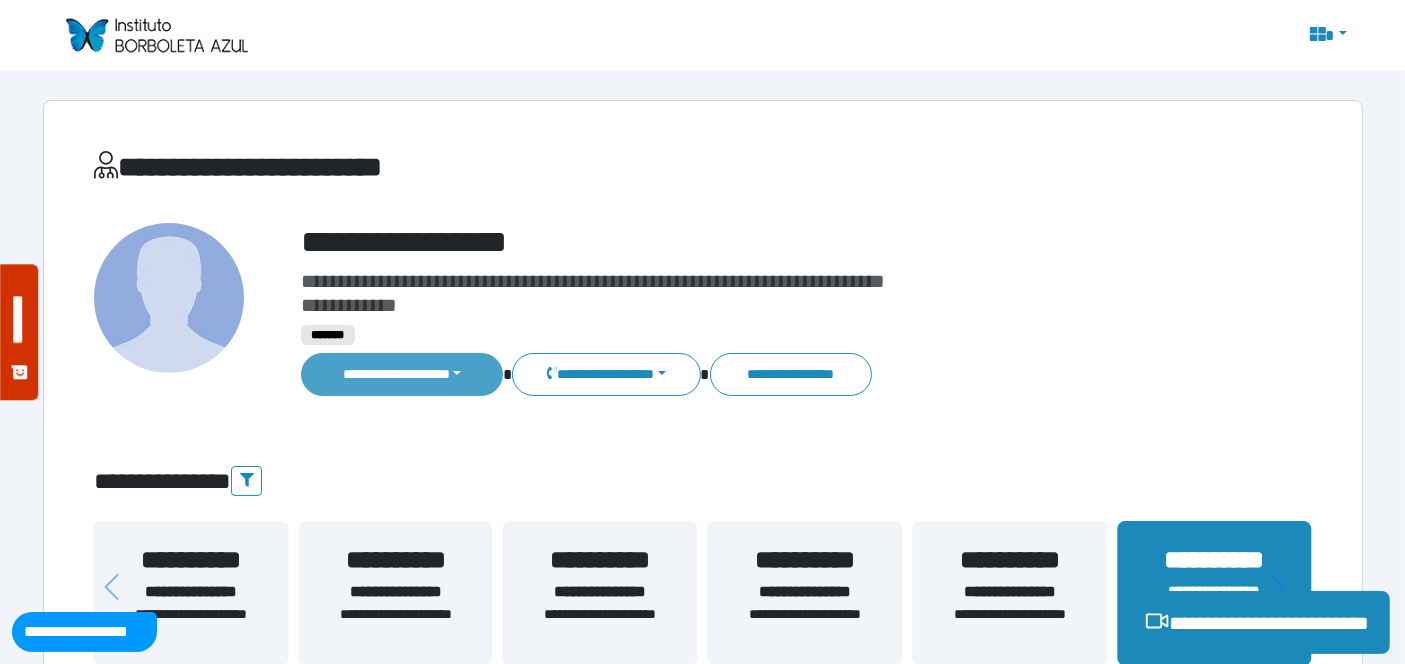 click on "**********" at bounding box center [402, 374] 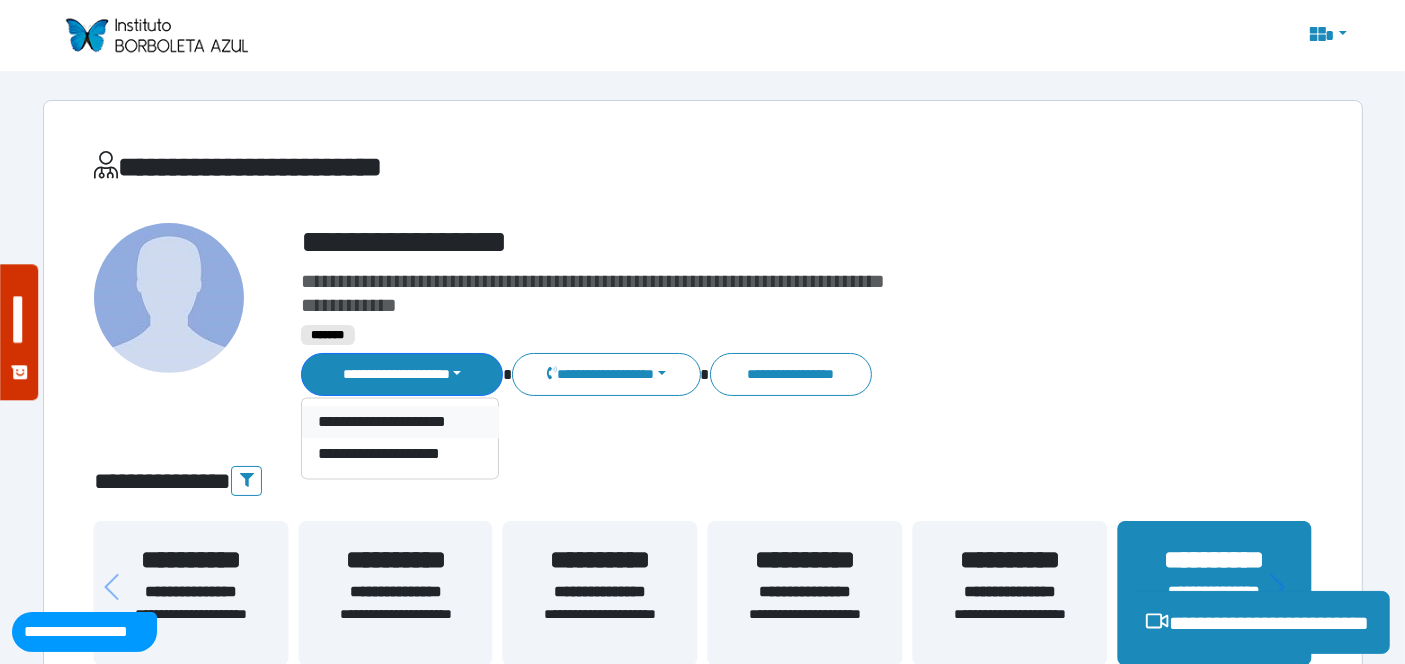 click on "**********" at bounding box center (400, 423) 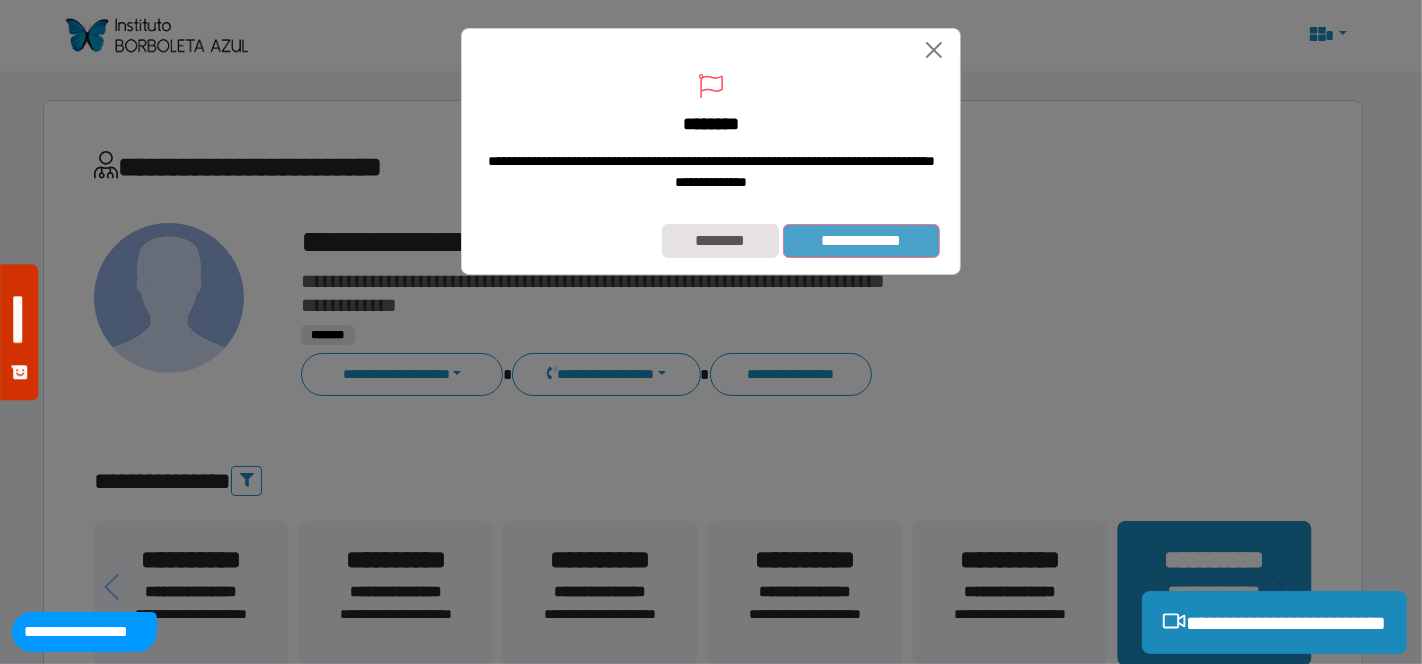 click on "**********" at bounding box center (861, 240) 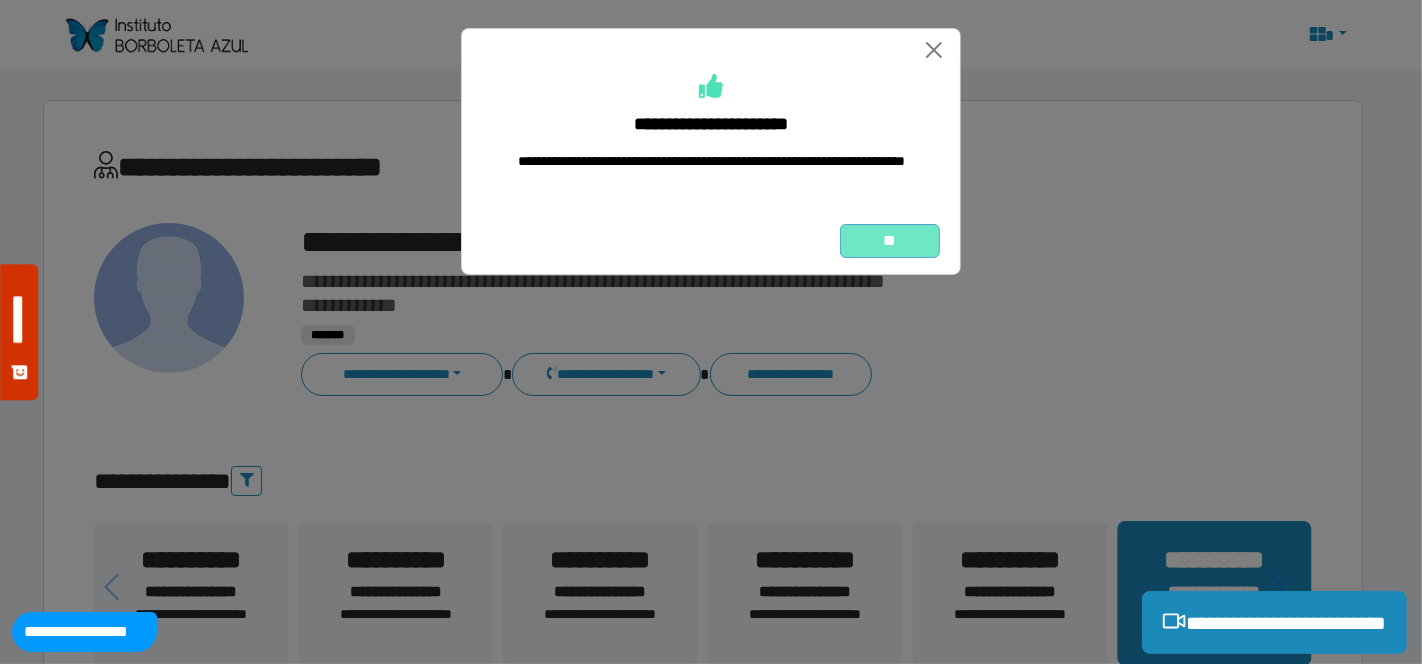 click on "**" at bounding box center (890, 240) 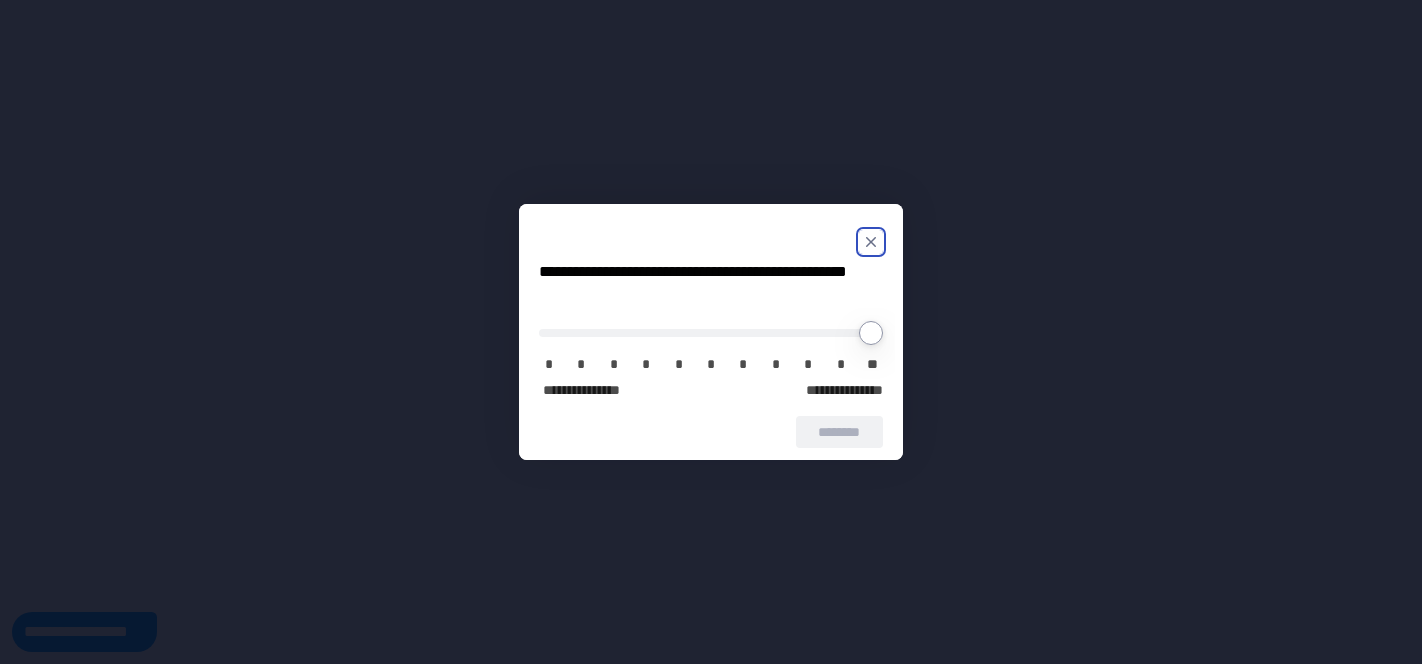 scroll, scrollTop: 0, scrollLeft: 0, axis: both 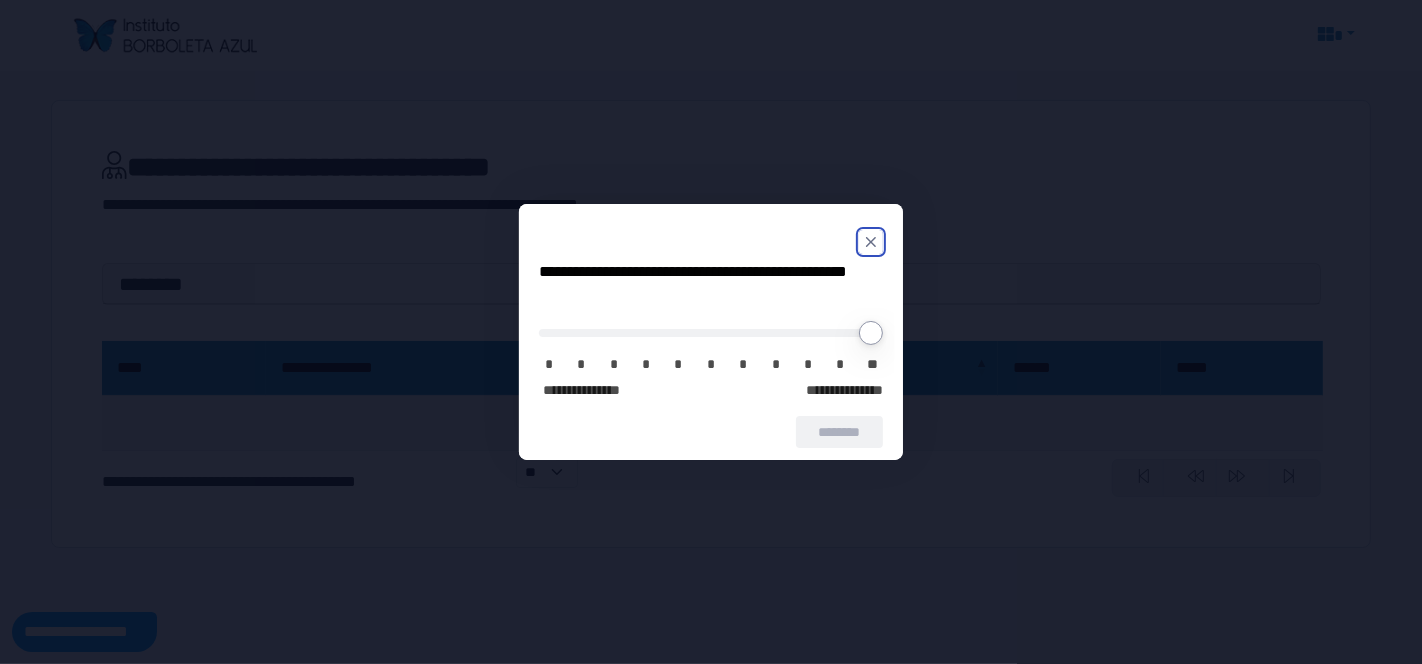 click 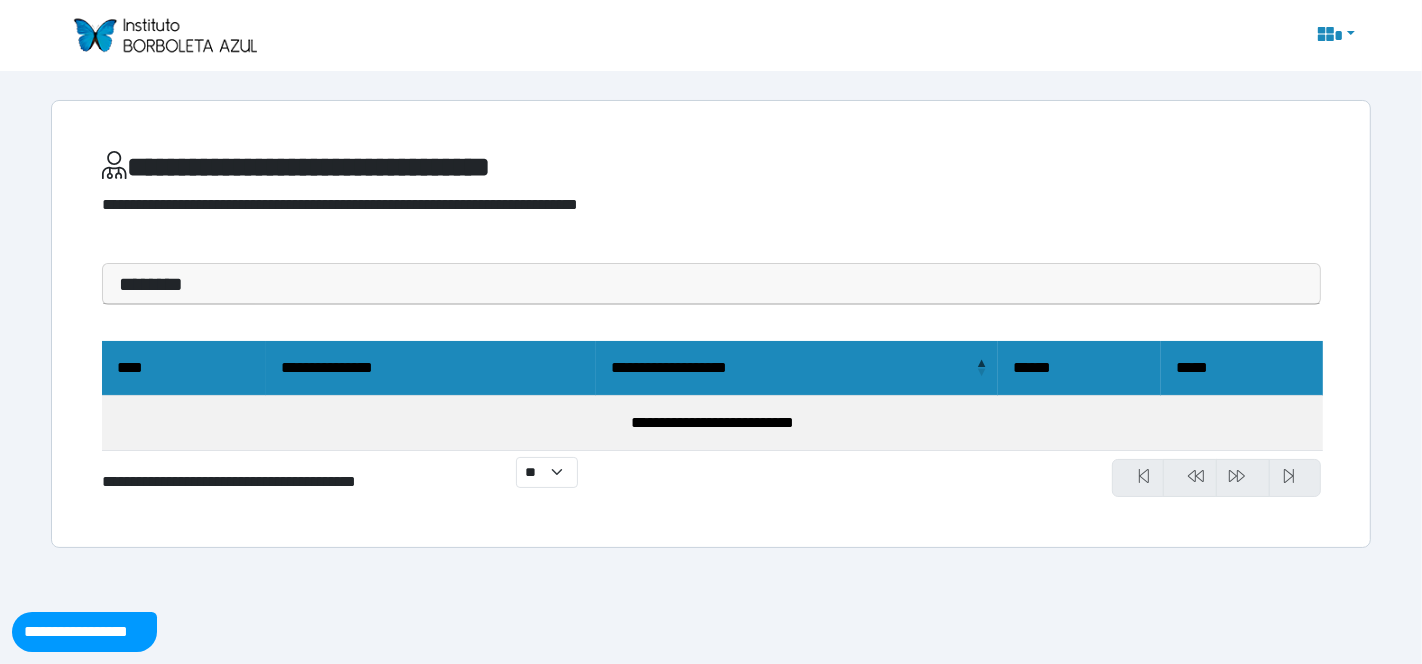 click at bounding box center [164, 35] 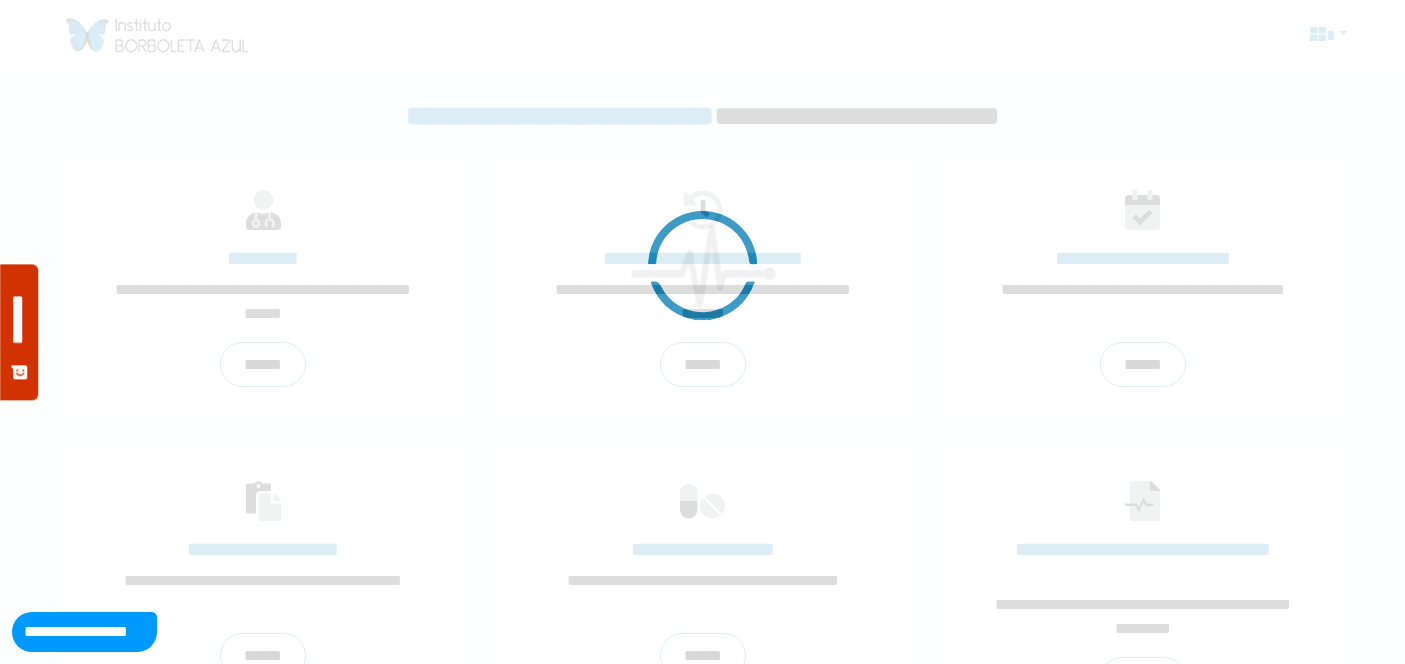 scroll, scrollTop: 0, scrollLeft: 0, axis: both 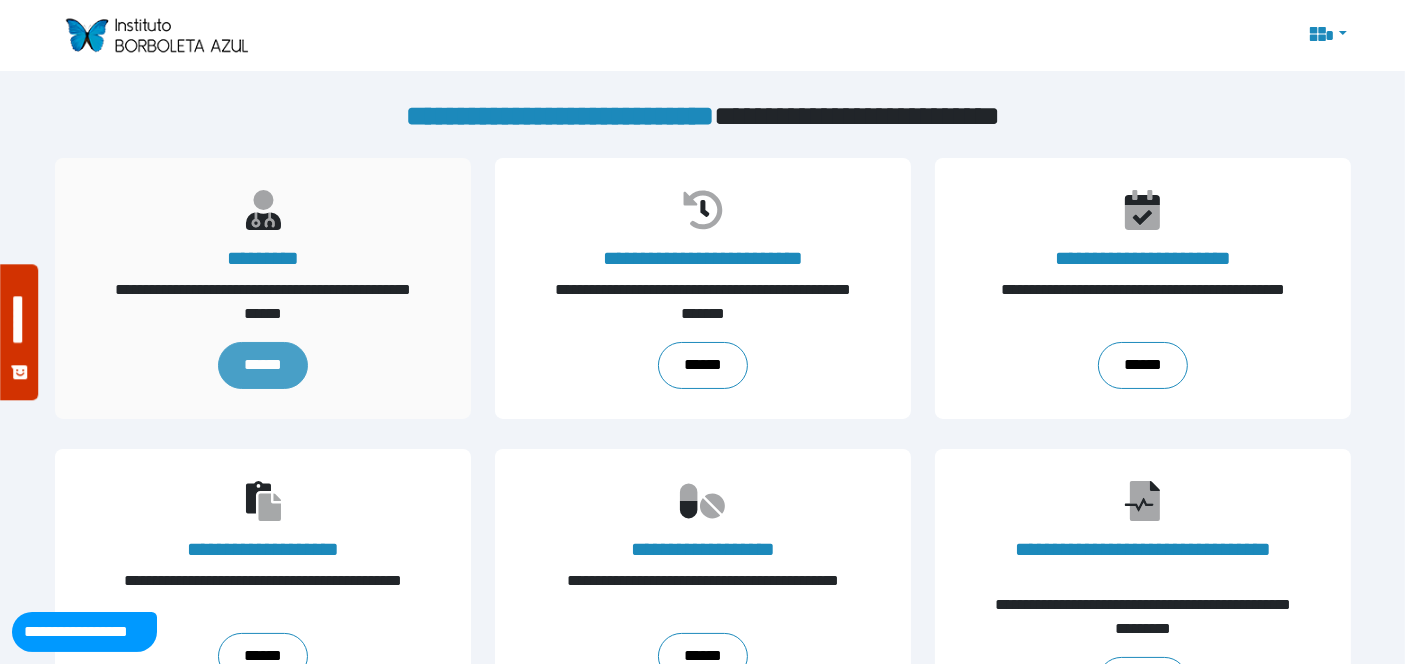 click on "******" at bounding box center (262, 366) 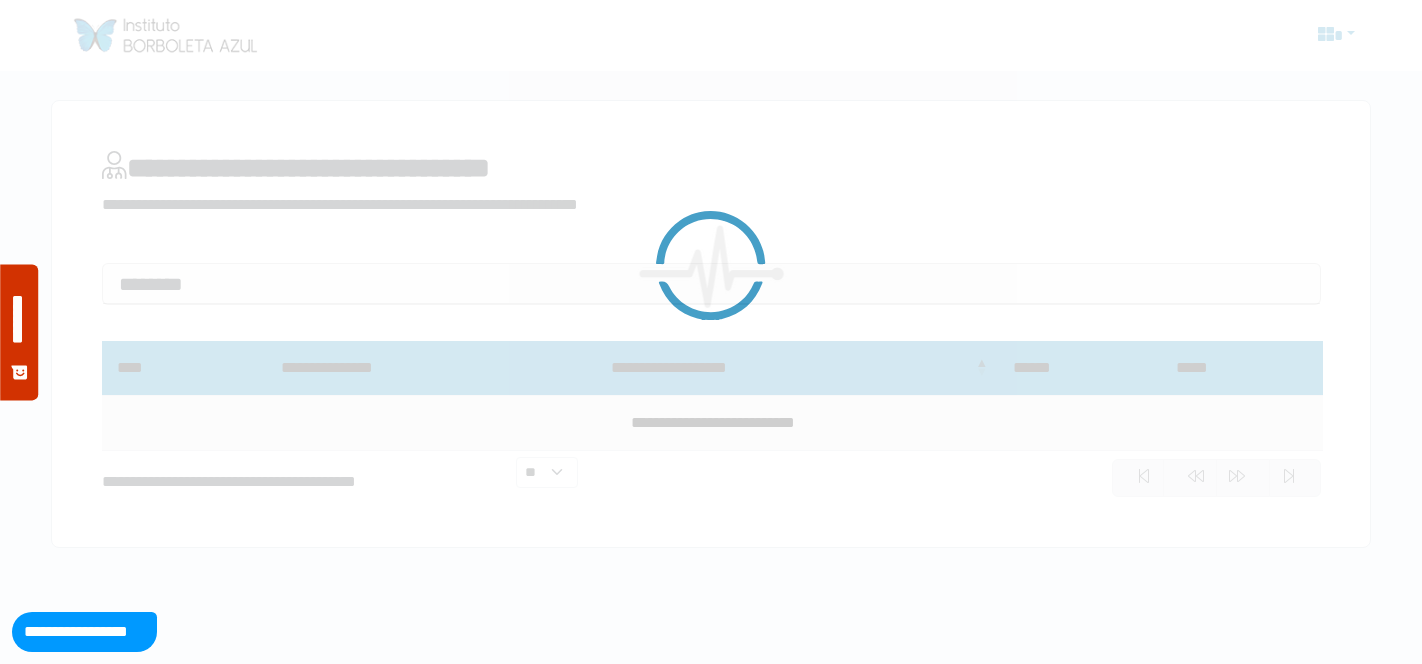 scroll, scrollTop: 0, scrollLeft: 0, axis: both 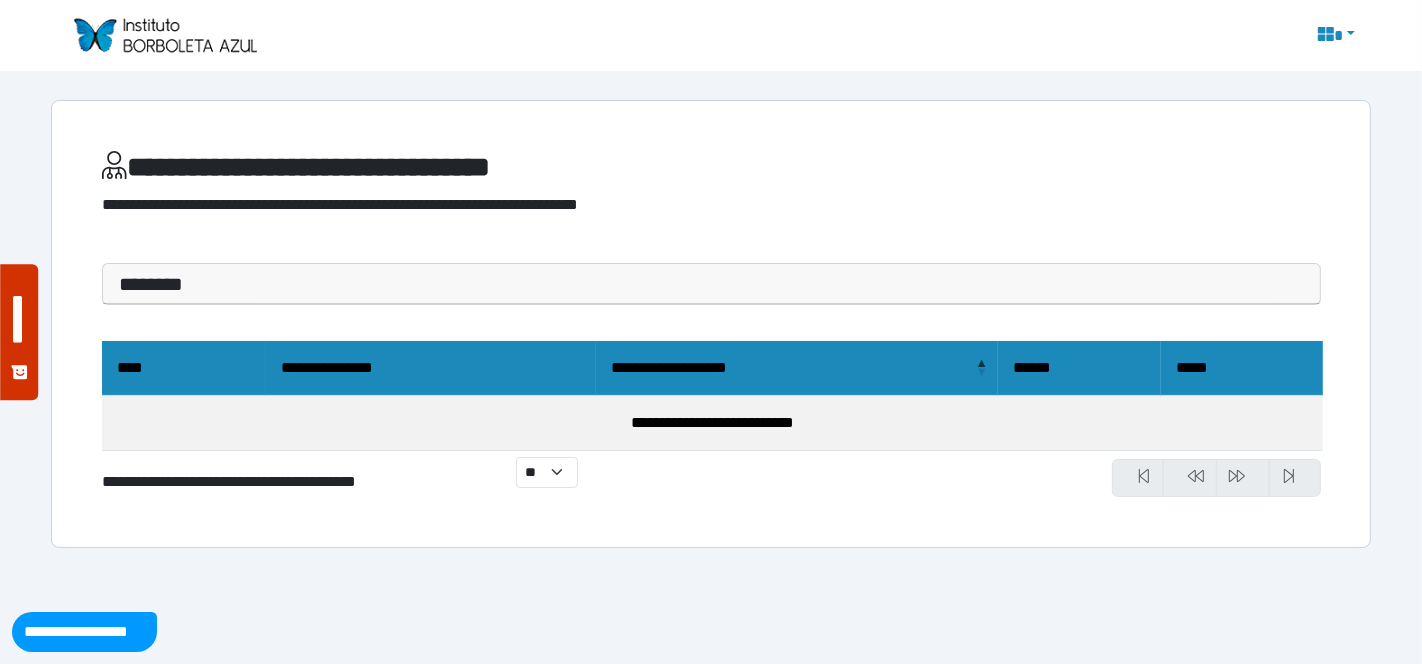 click at bounding box center (164, 35) 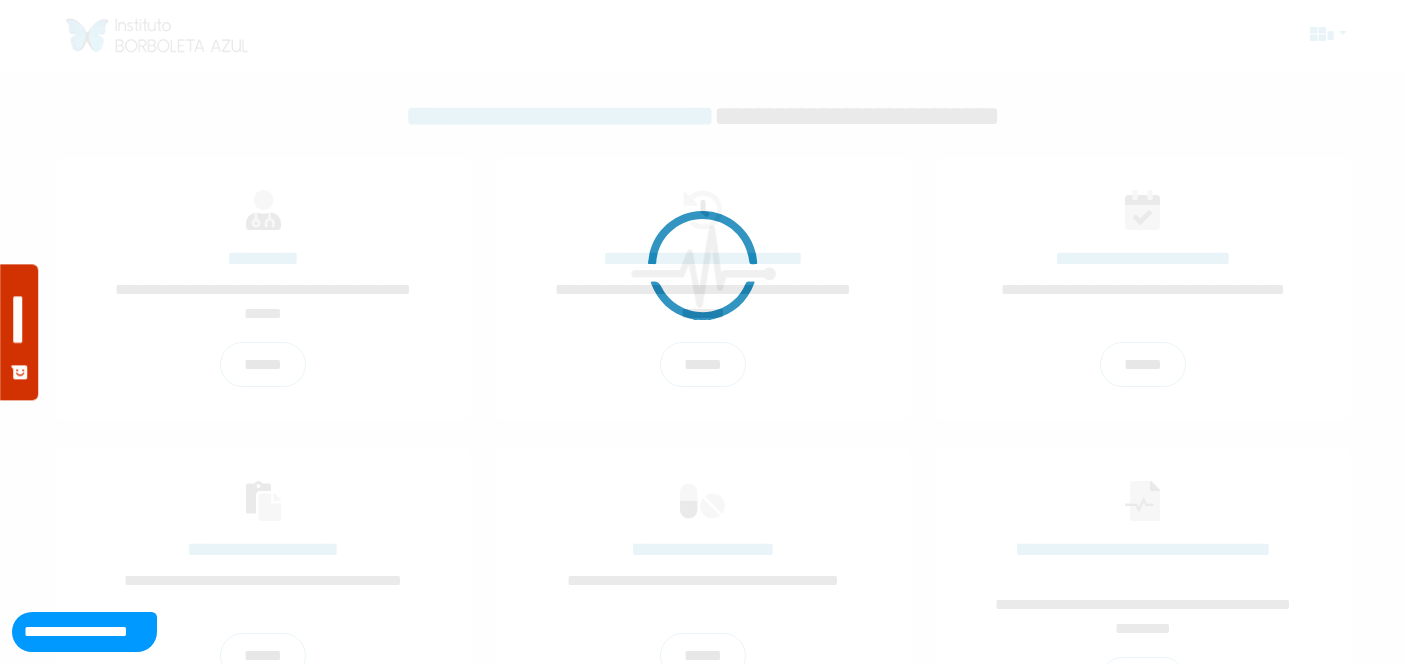 scroll, scrollTop: 0, scrollLeft: 0, axis: both 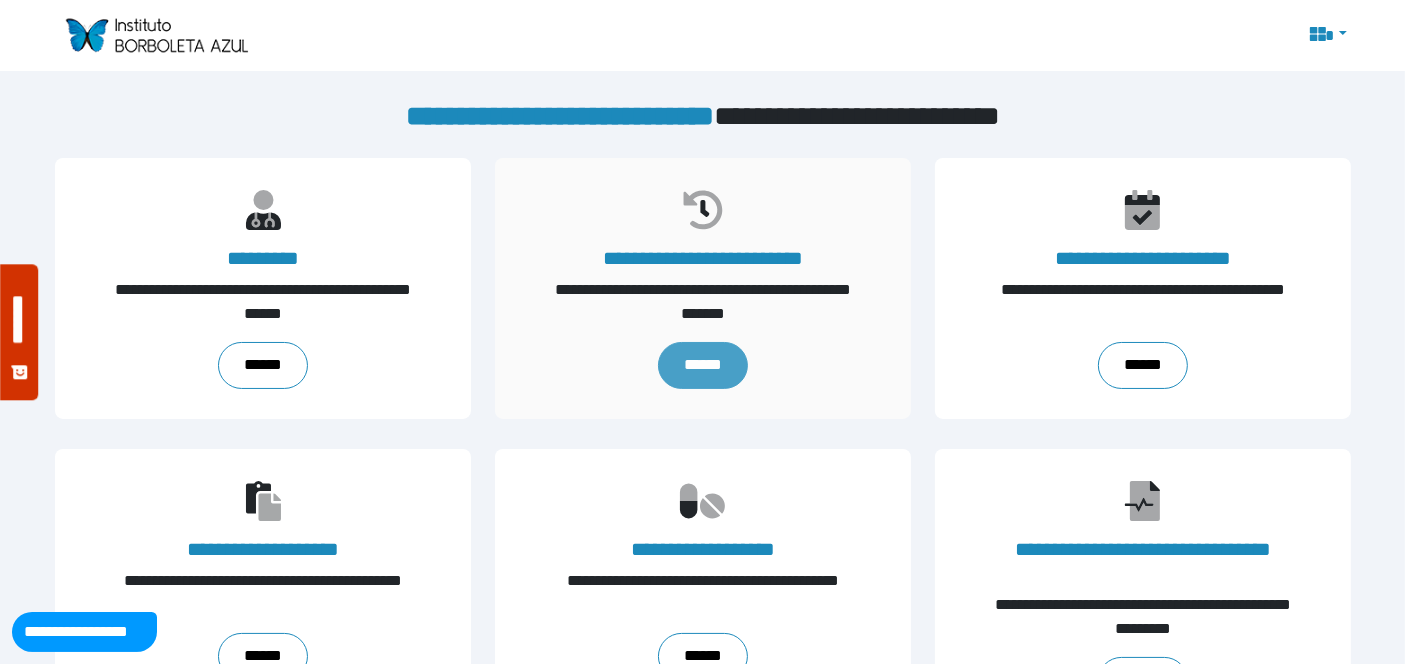 click on "******" at bounding box center (702, 365) 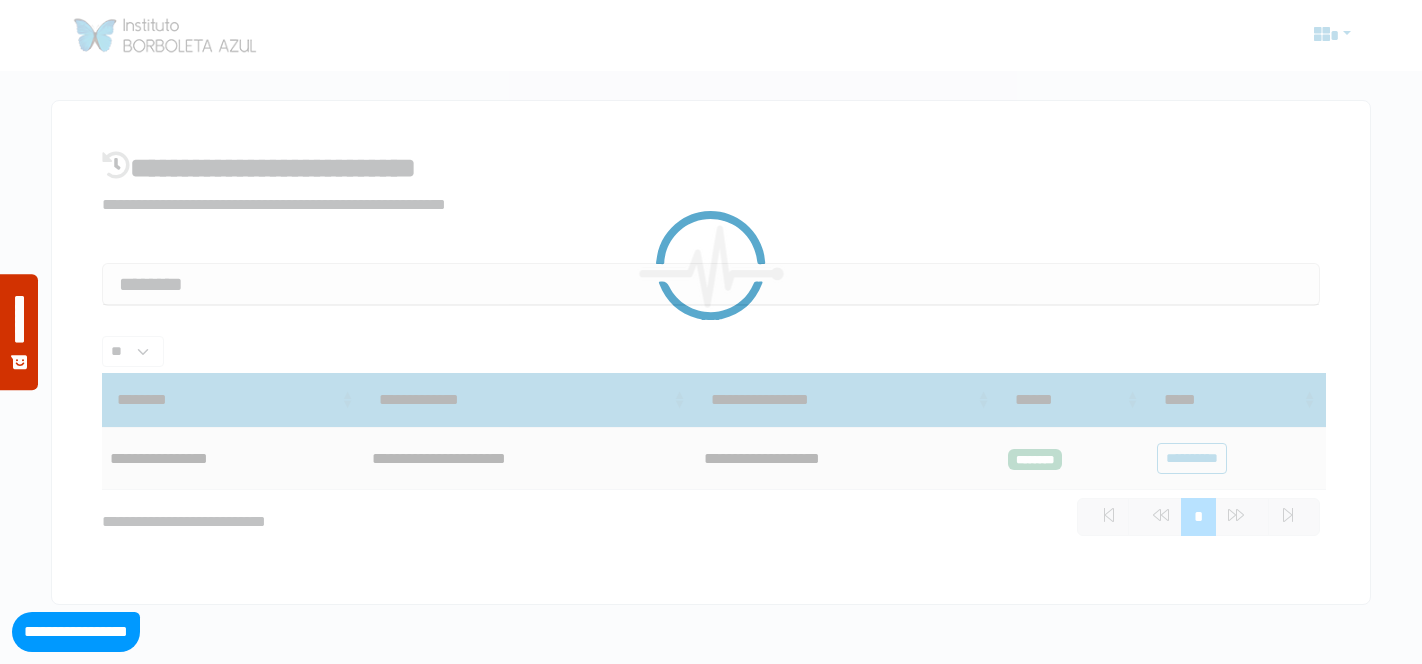 select on "**" 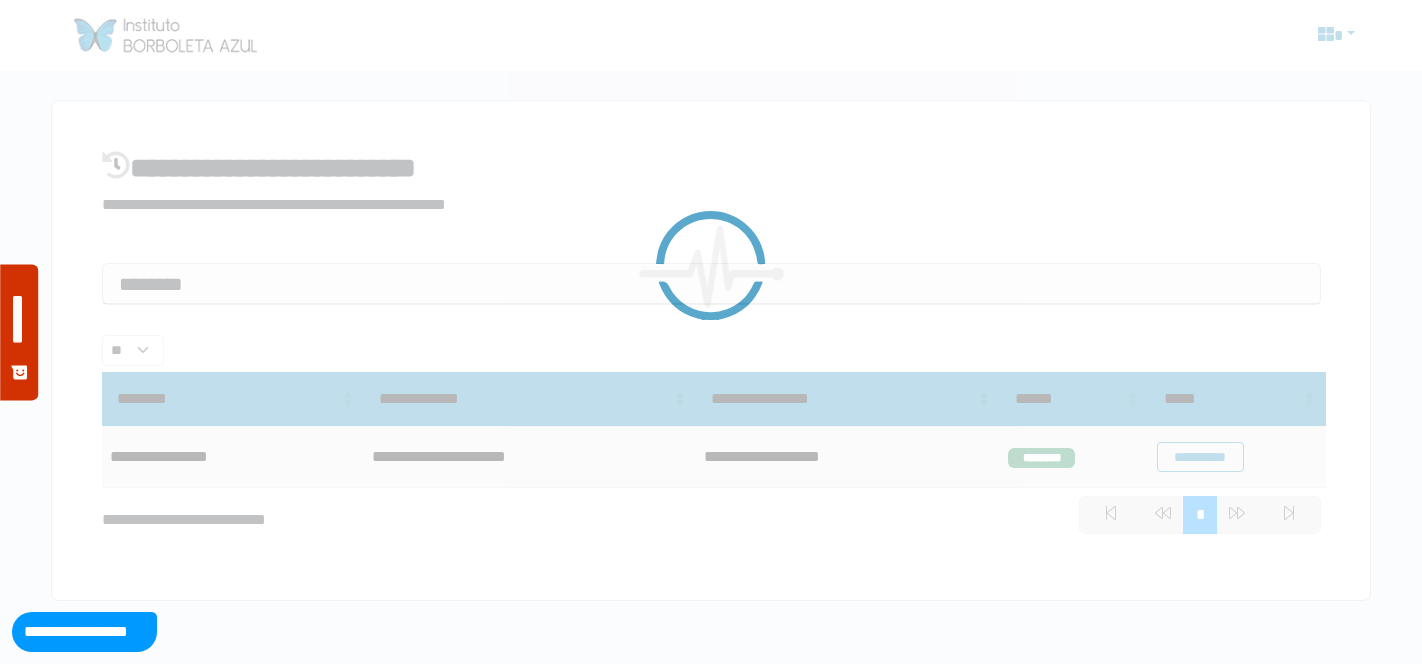 scroll, scrollTop: 0, scrollLeft: 0, axis: both 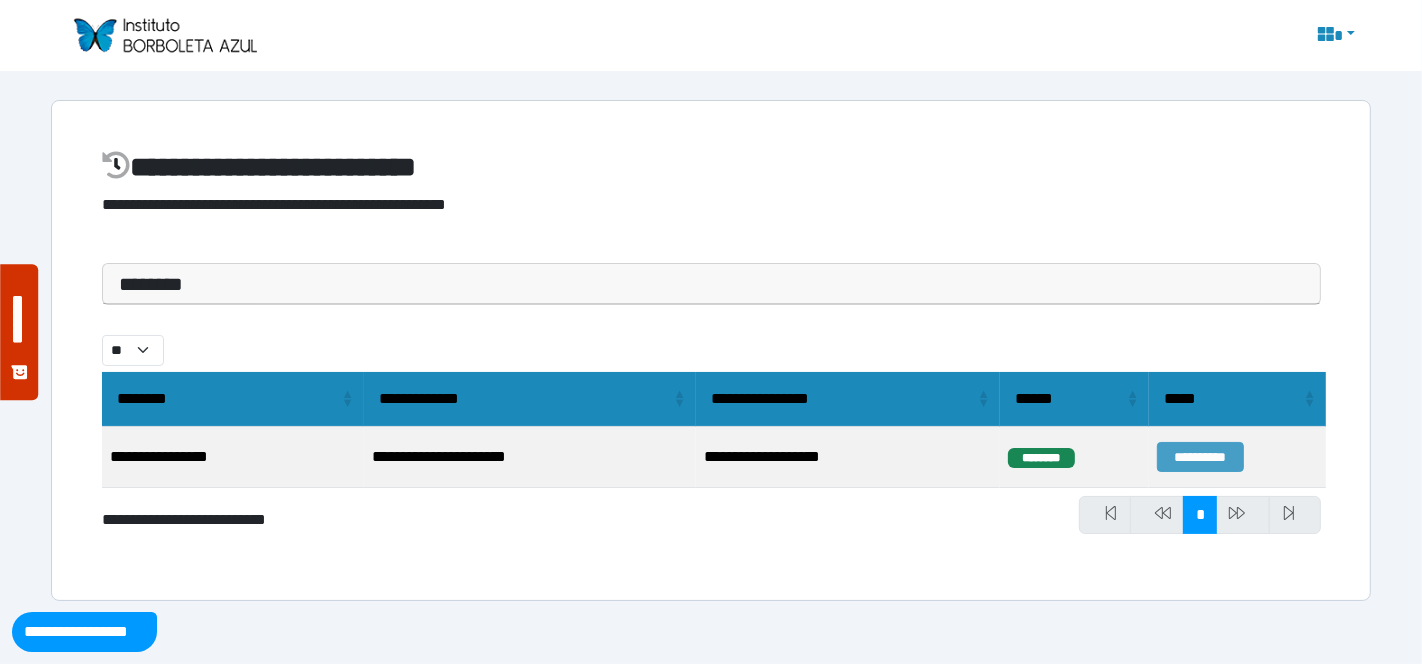 click on "**********" at bounding box center (1200, 457) 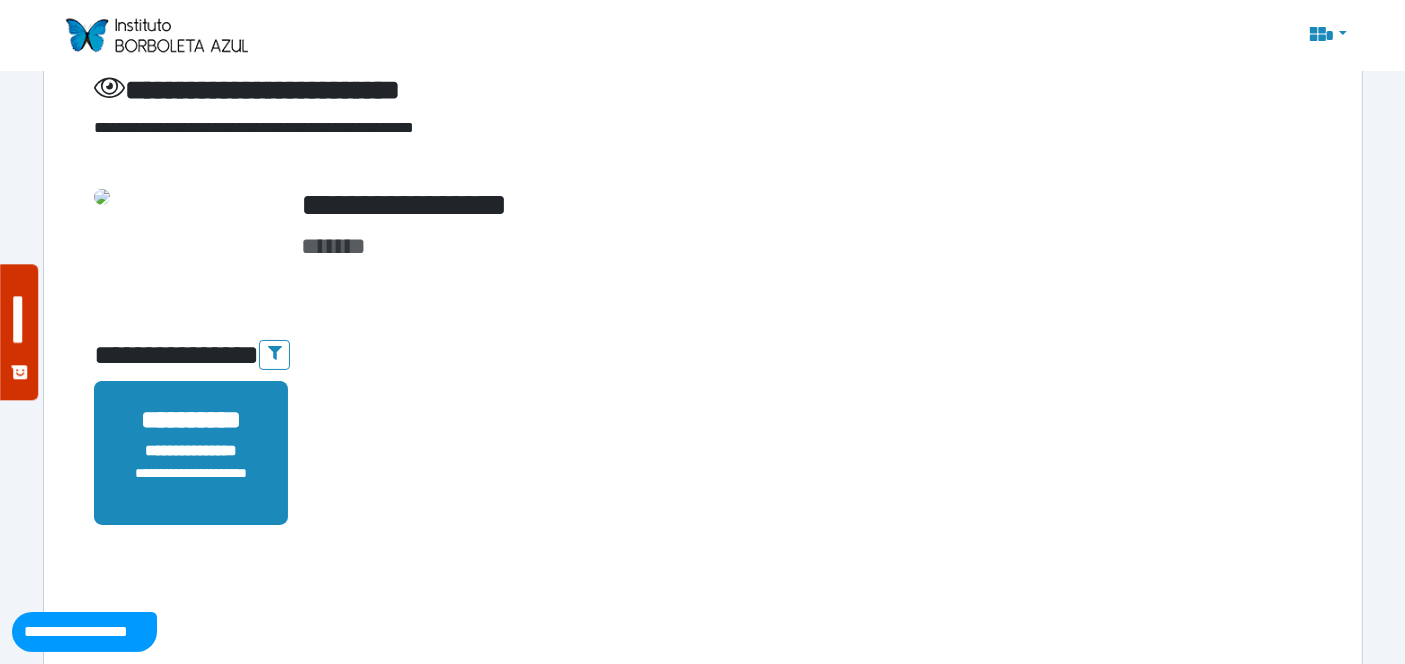 scroll, scrollTop: 111, scrollLeft: 0, axis: vertical 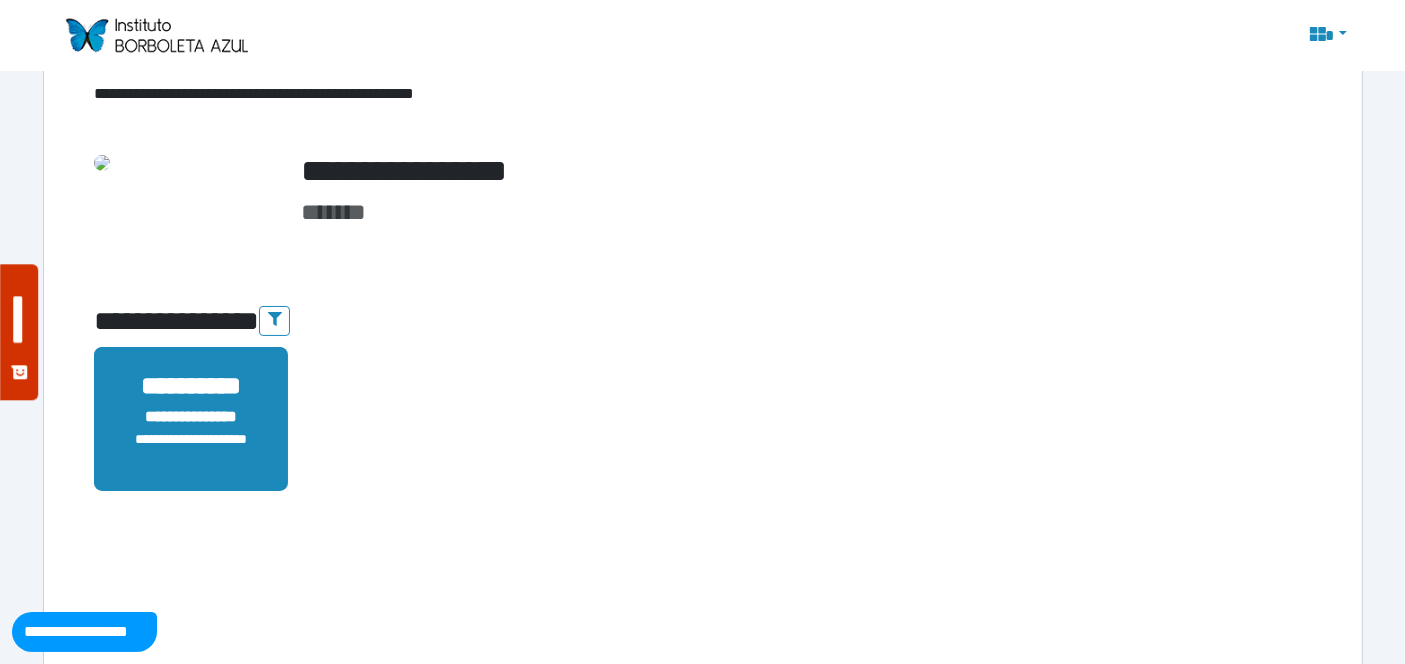 click on "**********" at bounding box center (191, 450) 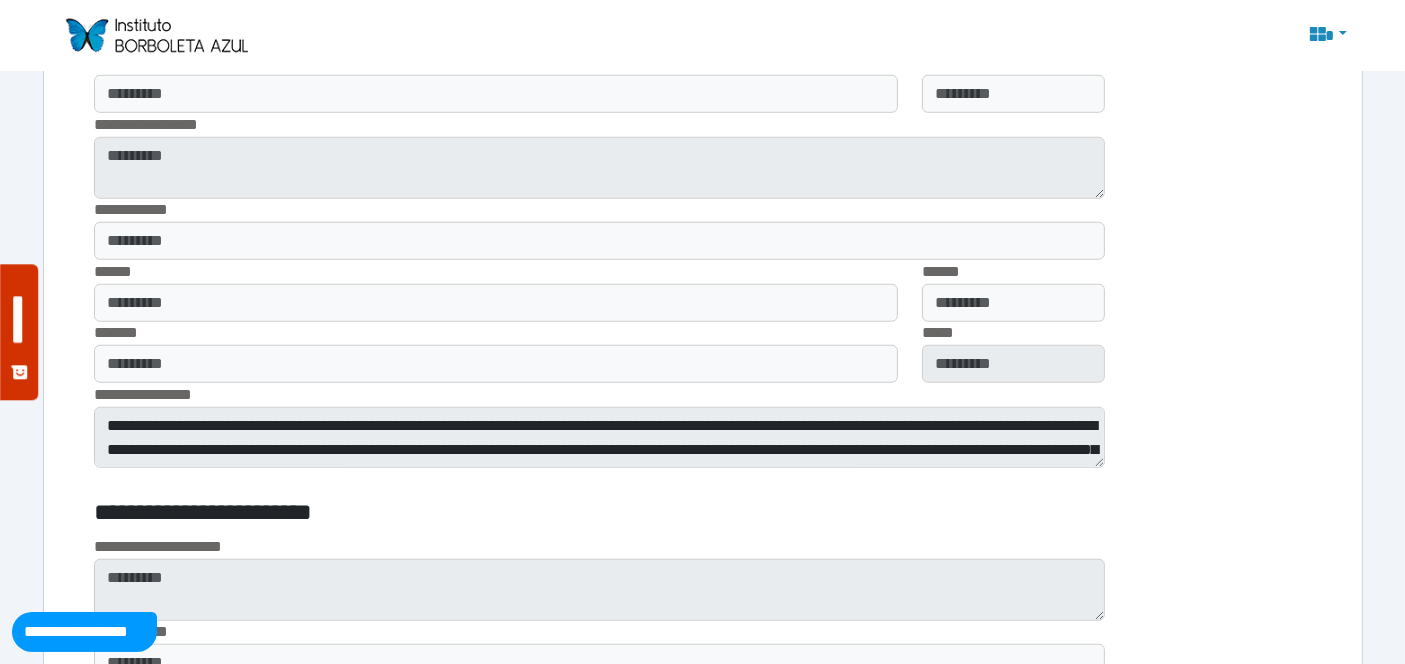 scroll, scrollTop: 1666, scrollLeft: 0, axis: vertical 